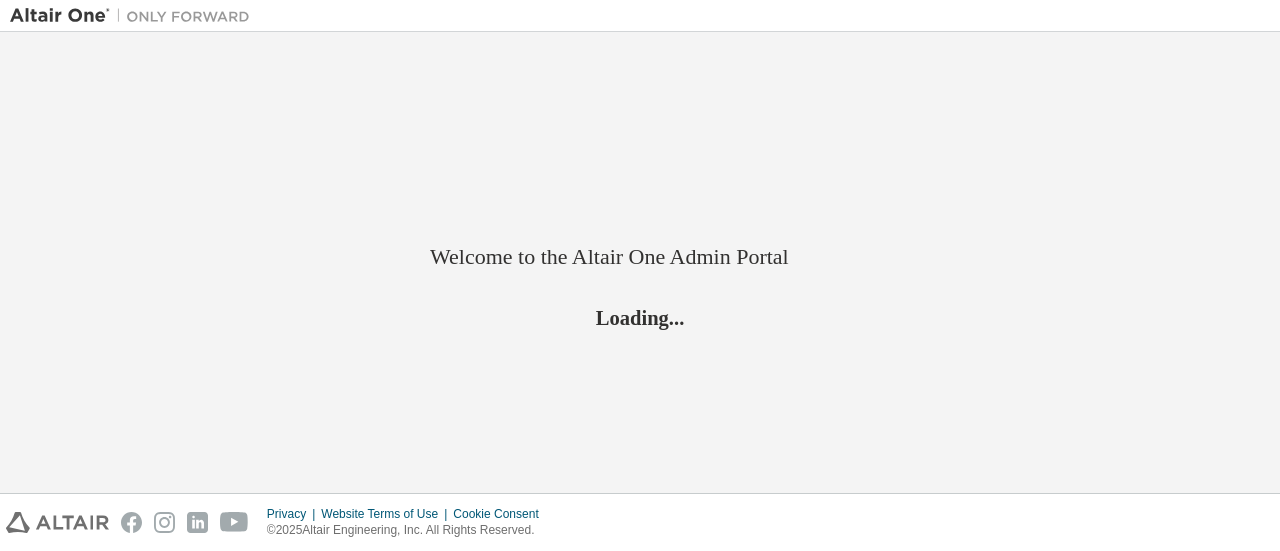 scroll, scrollTop: 0, scrollLeft: 0, axis: both 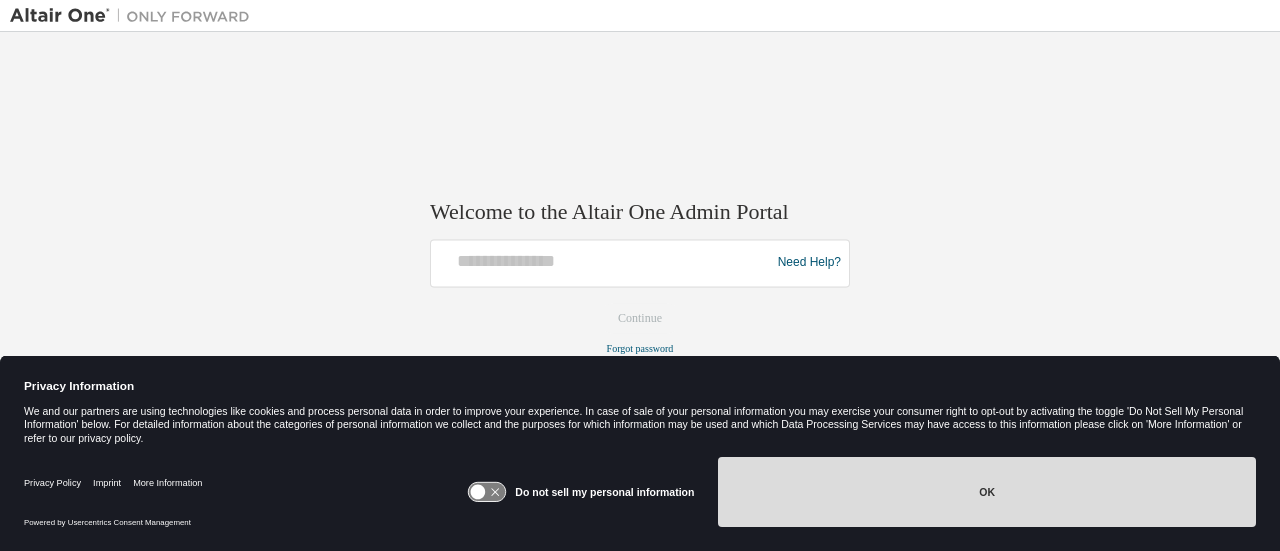 click on "OK" at bounding box center (987, 492) 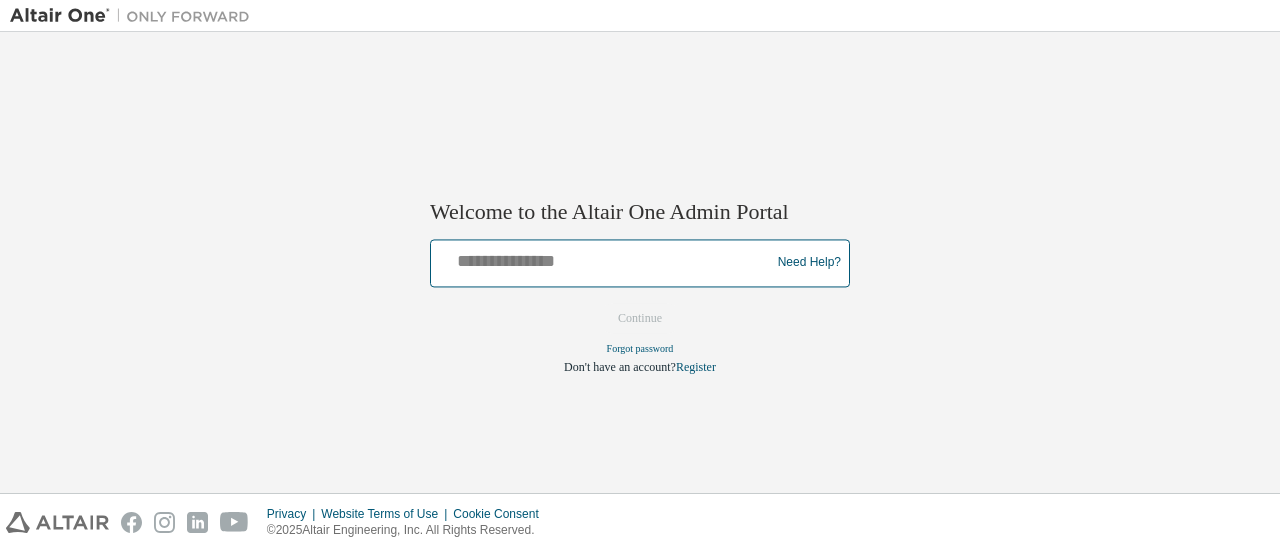 click at bounding box center [603, 258] 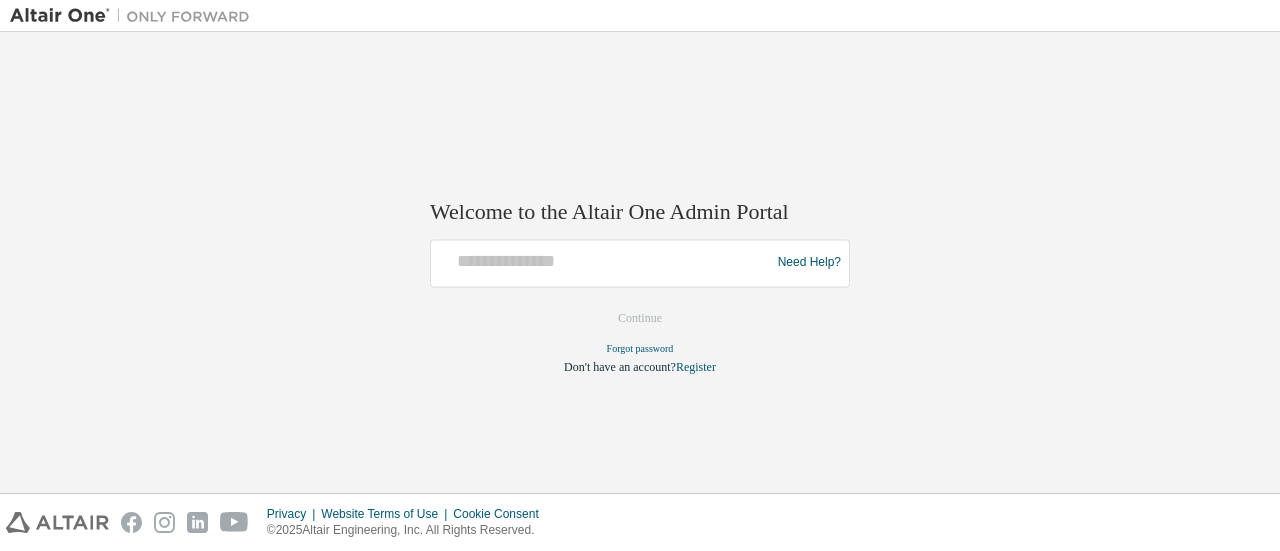click on "Welcome to the Altair One Admin Portal Need Help? Please make sure that you provide your Global Login as
email (e.g. @example.com, @example.com) Please enter a valid e-mail address. Continue Forgot password Don't have an account?  Register" at bounding box center (640, 262) 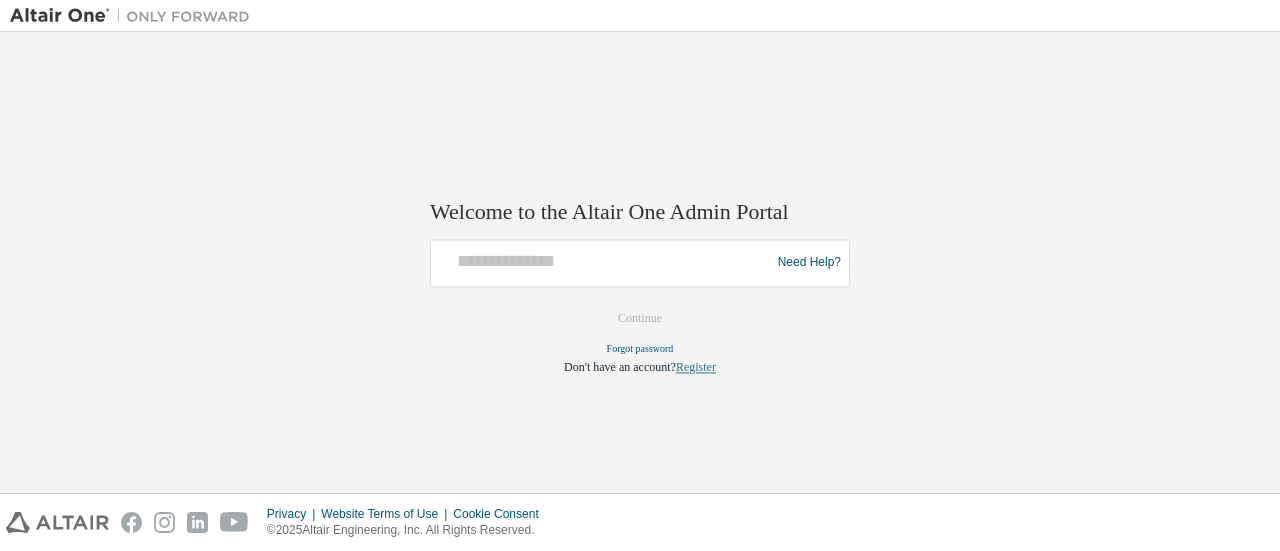 click on "Register" at bounding box center [696, 367] 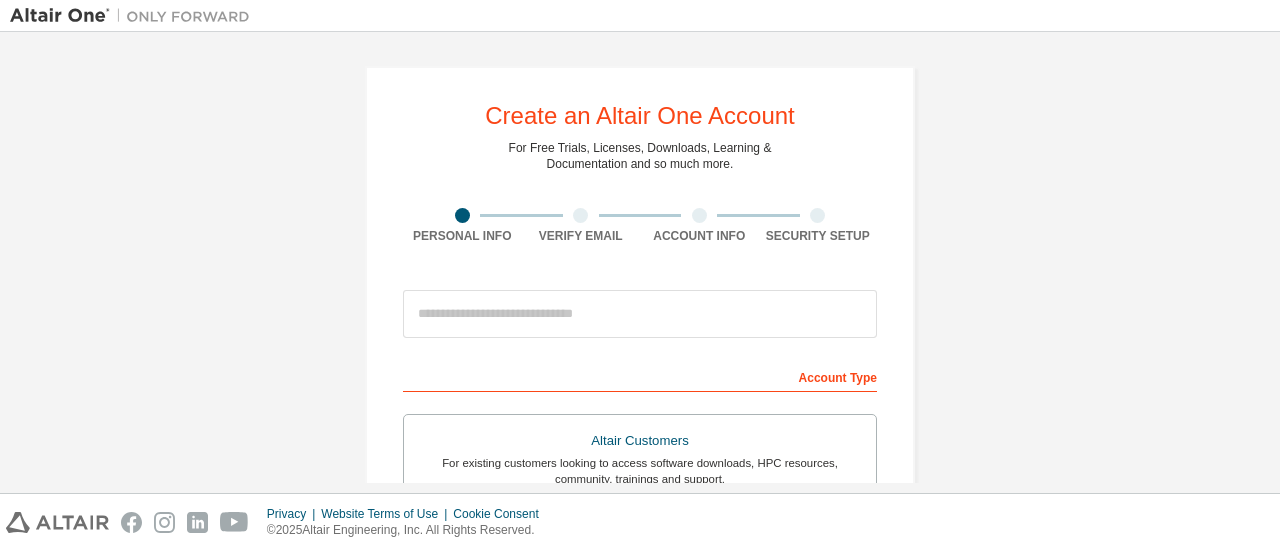 scroll, scrollTop: 0, scrollLeft: 0, axis: both 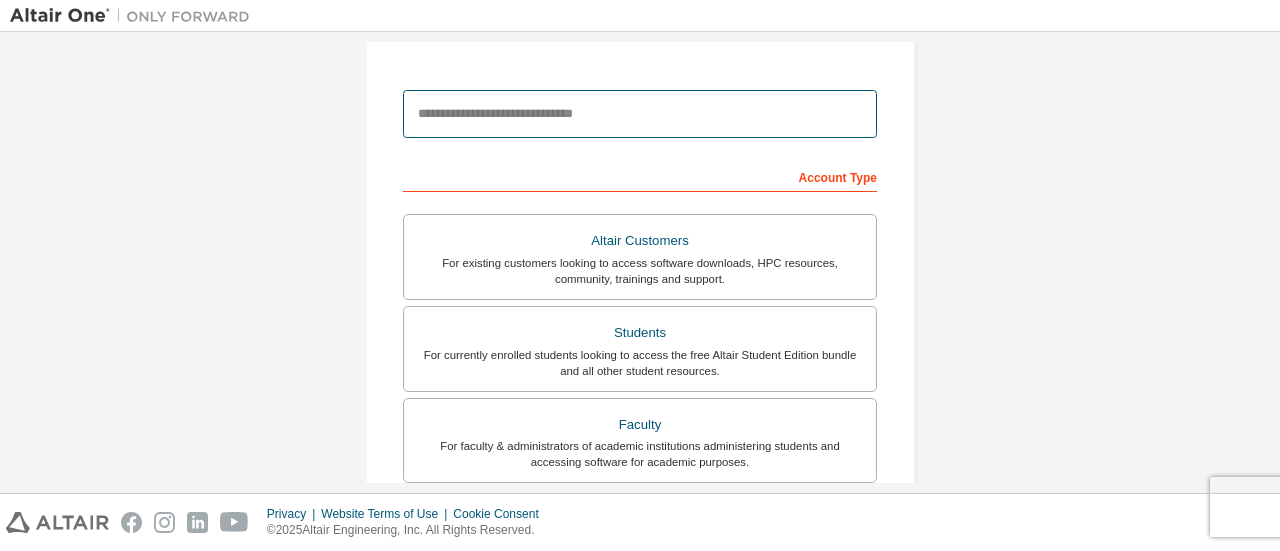 click at bounding box center (640, 114) 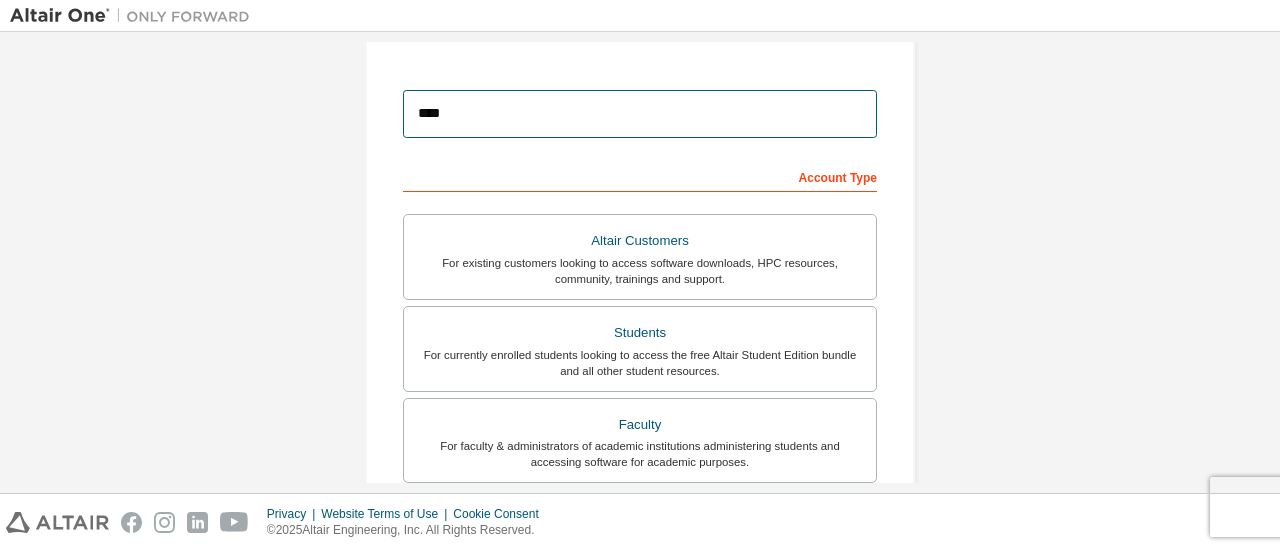 drag, startPoint x: 526, startPoint y: 124, endPoint x: 299, endPoint y: 107, distance: 227.63568 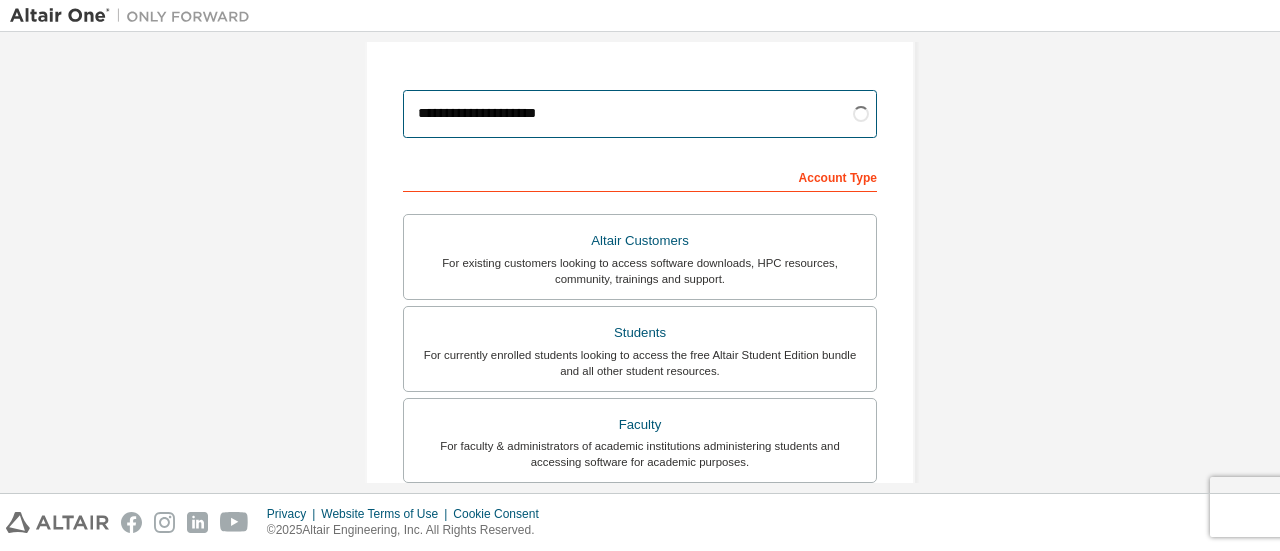 type on "**********" 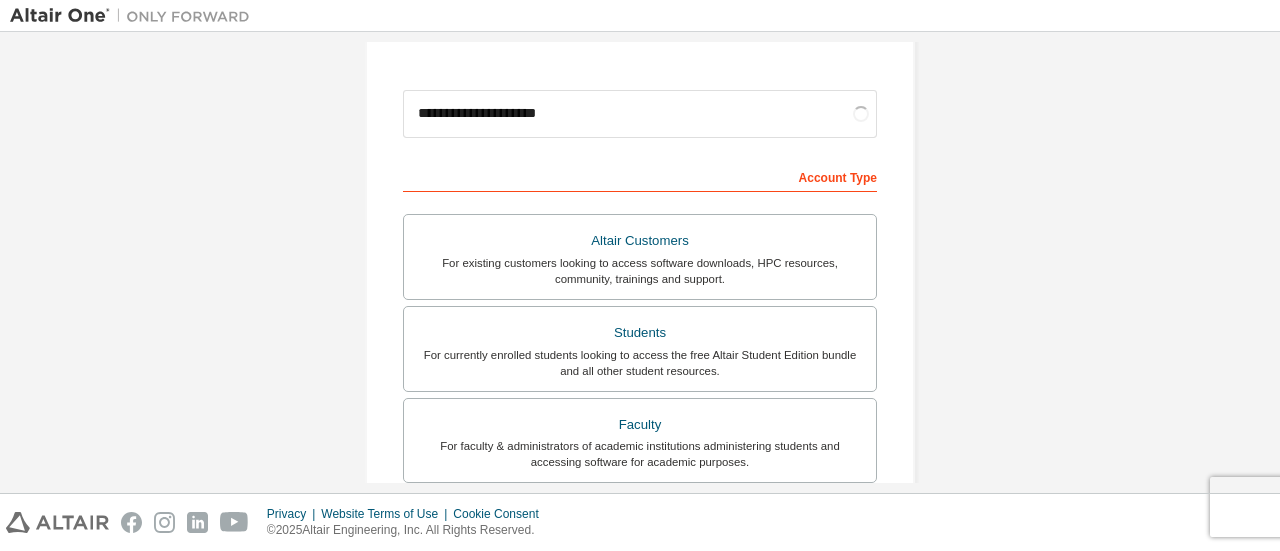 click on "Create an Altair One Account For Free Trials, Licenses, Downloads, Learning & Documentation and so much more. Personal Info Verify Email Account Info Security Setup This is a federated email. No need to register a new account. You should be able to login by using your company's SSO credentials. Email already exists. Please try to login instead. [REDACTED] Account Type Altair Customers For existing customers looking to access software downloads, HPC resources, community, trainings and support. Students For currently enrolled students looking to access the free Altair Student Edition bundle and all other student resources. Faculty For faculty & administrators of academic institutions administering students and accessing software for academic purposes. Everyone else For individuals, businesses and everyone else looking to try Altair software and explore our product offerings. Your Profile [FIRST] [LAST] Job Title I accept the End-User License Agreement Next" at bounding box center [640, 371] 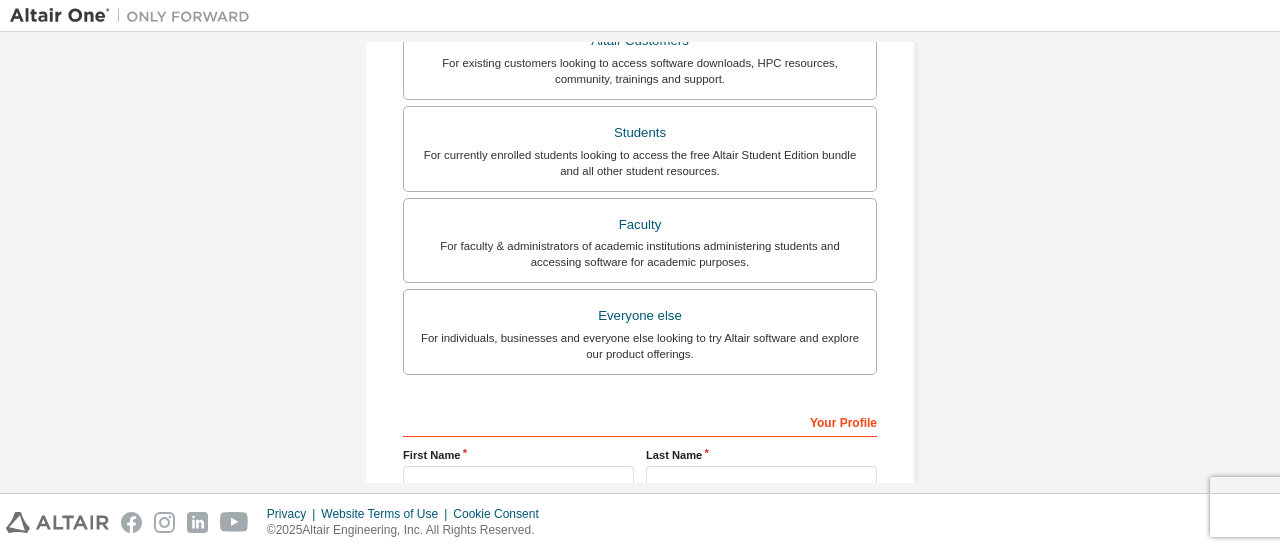 scroll, scrollTop: 600, scrollLeft: 0, axis: vertical 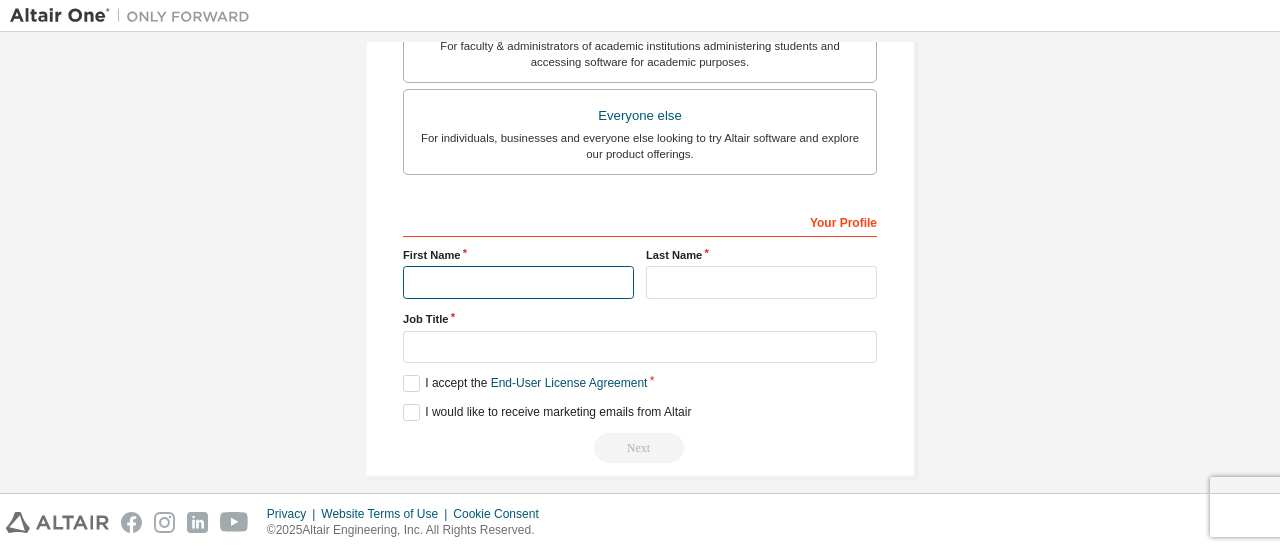 click at bounding box center [518, 282] 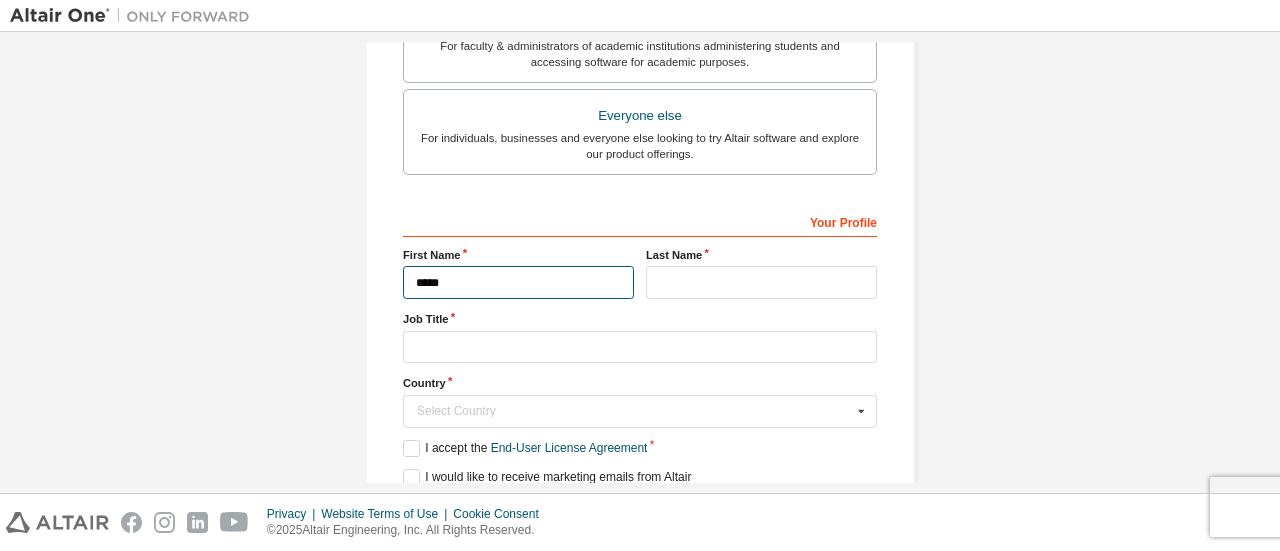 type on "*****" 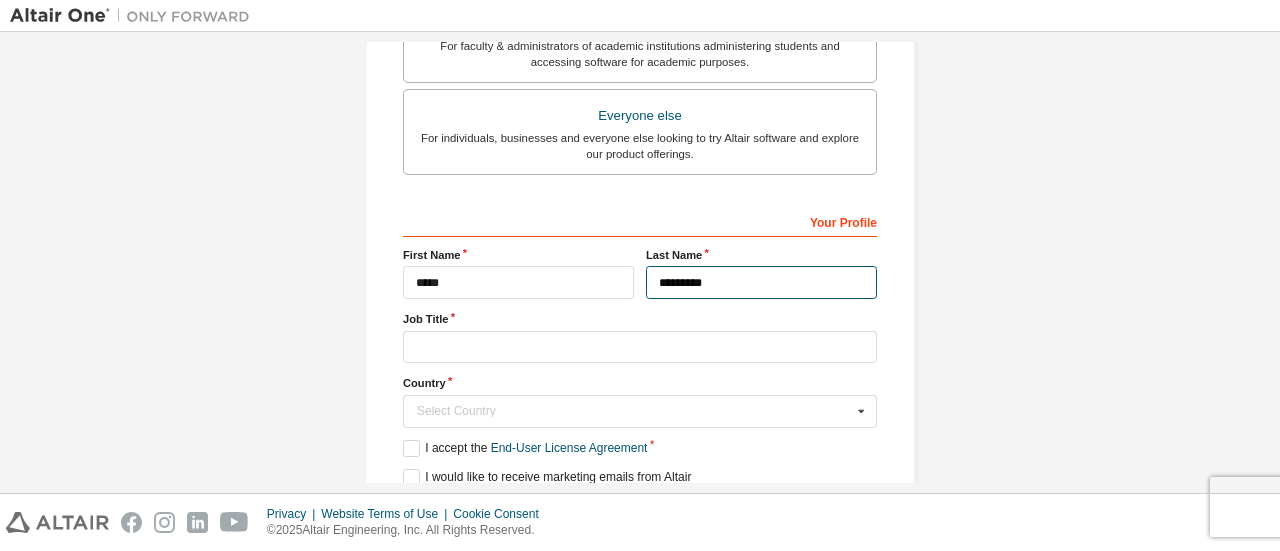 type on "*********" 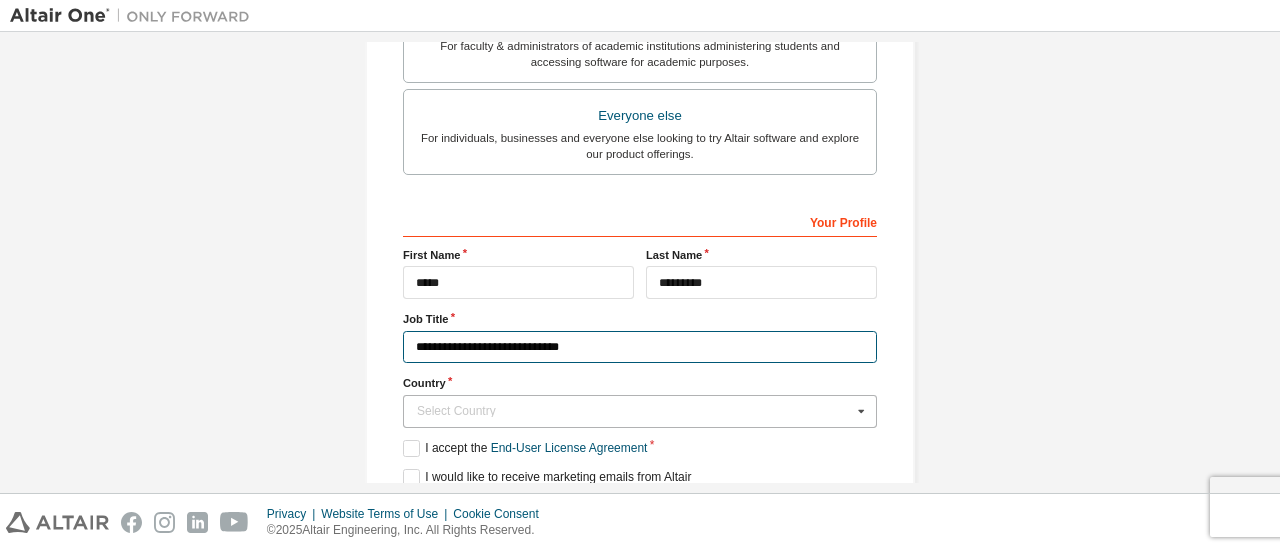 type on "**********" 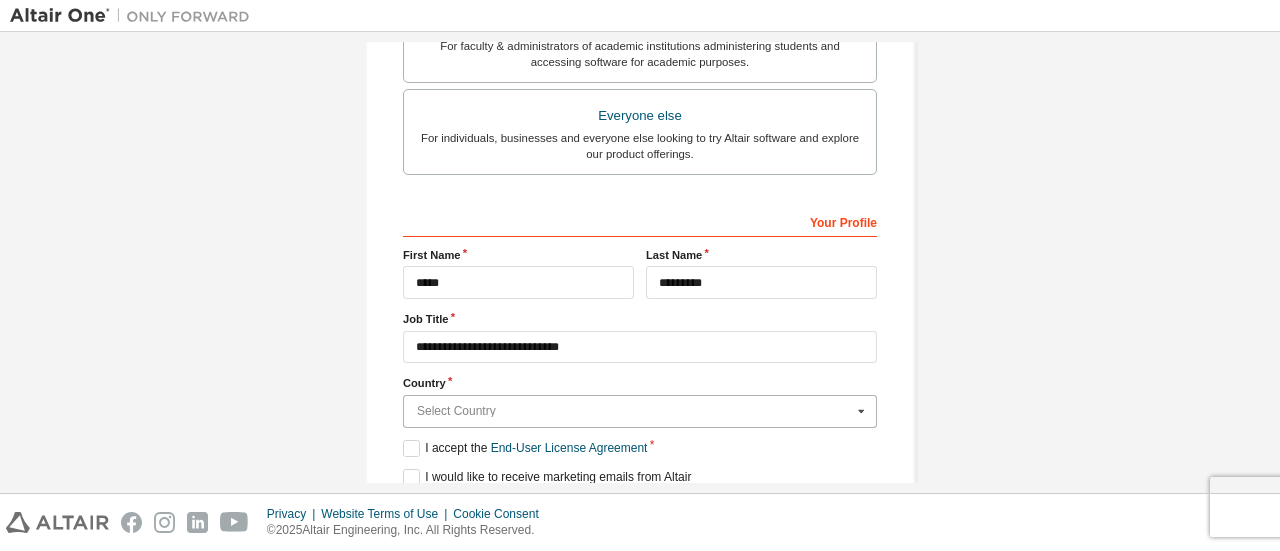 click at bounding box center [641, 411] 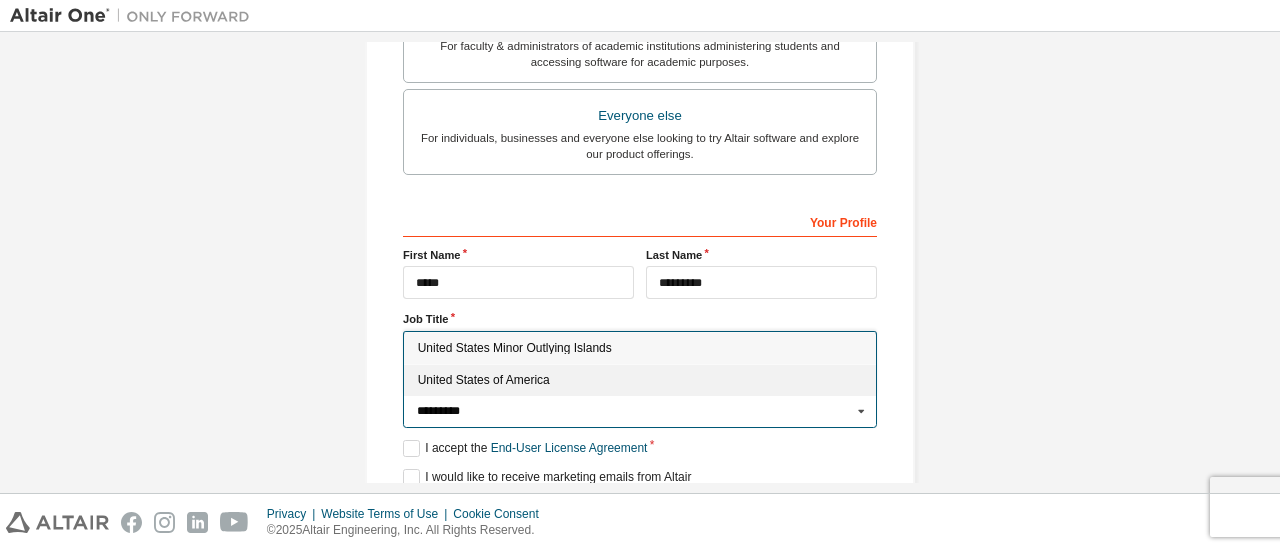 type on "*********" 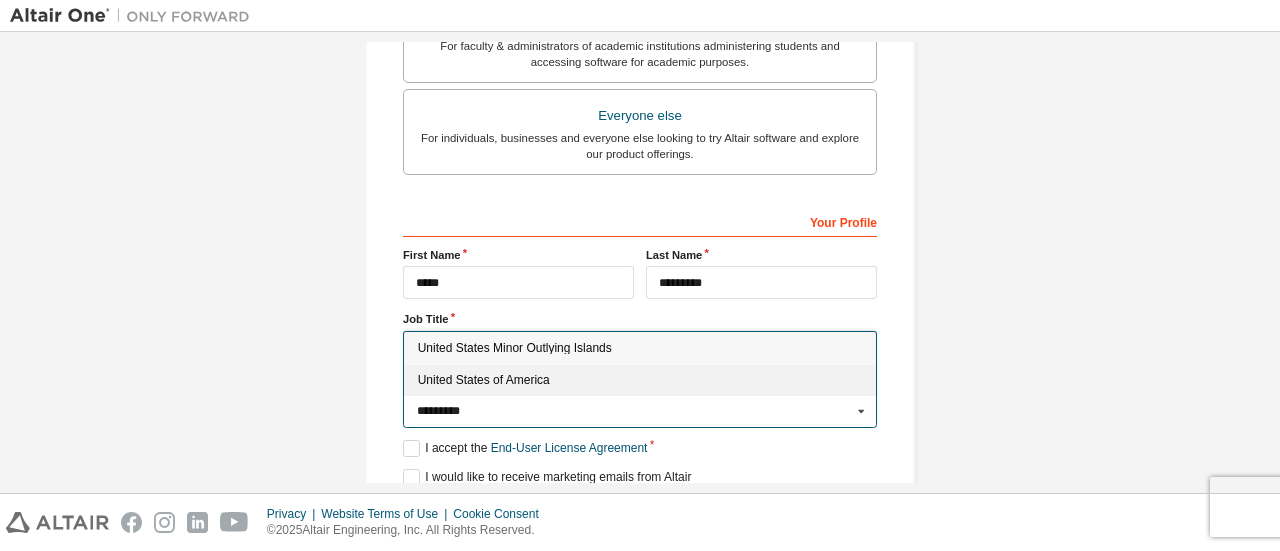 click on "United States of America" at bounding box center (640, 380) 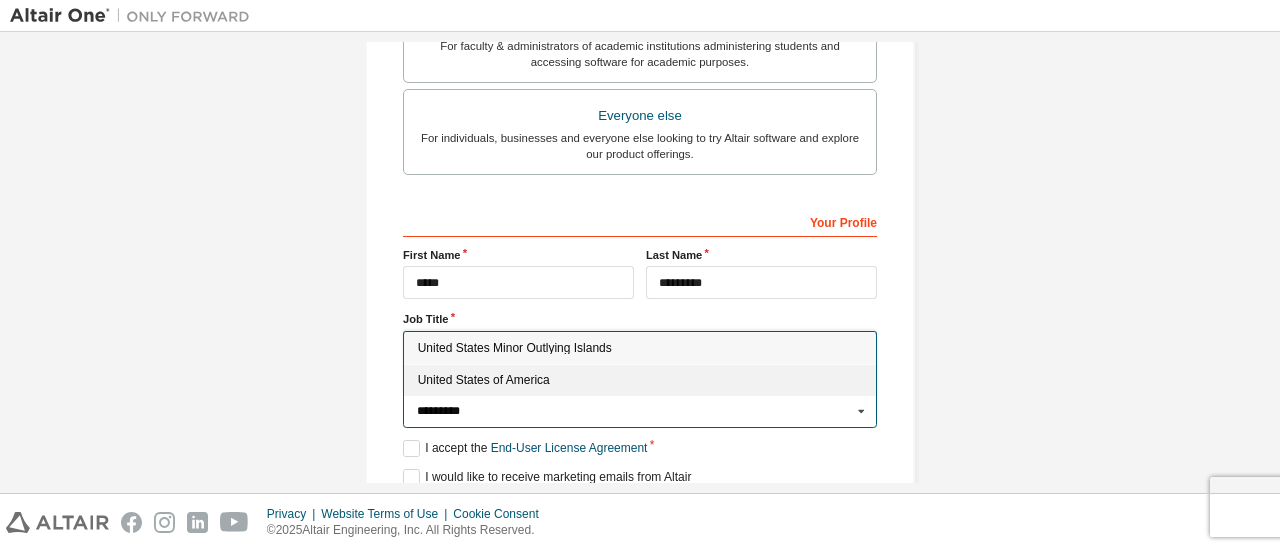 type on "***" 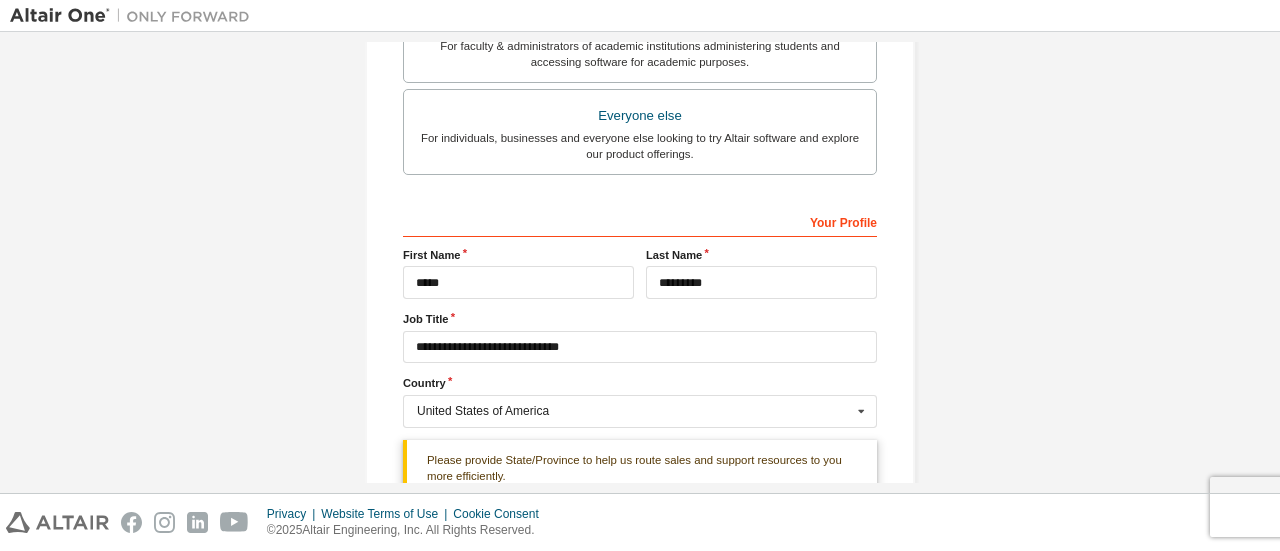 scroll, scrollTop: 809, scrollLeft: 0, axis: vertical 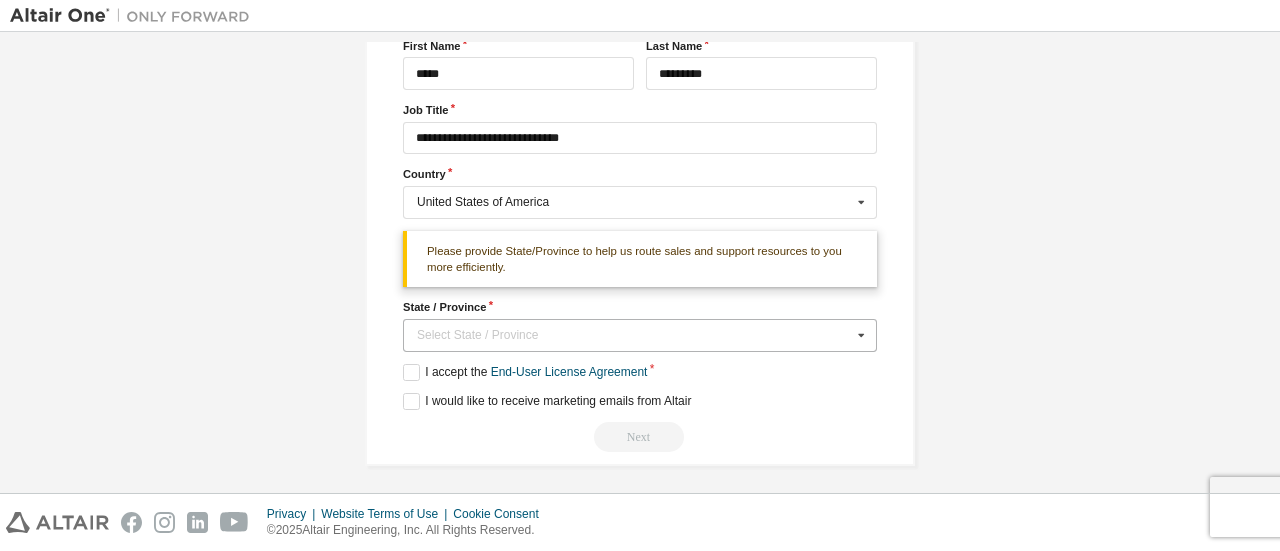 click on "Select State / Province" at bounding box center [634, 335] 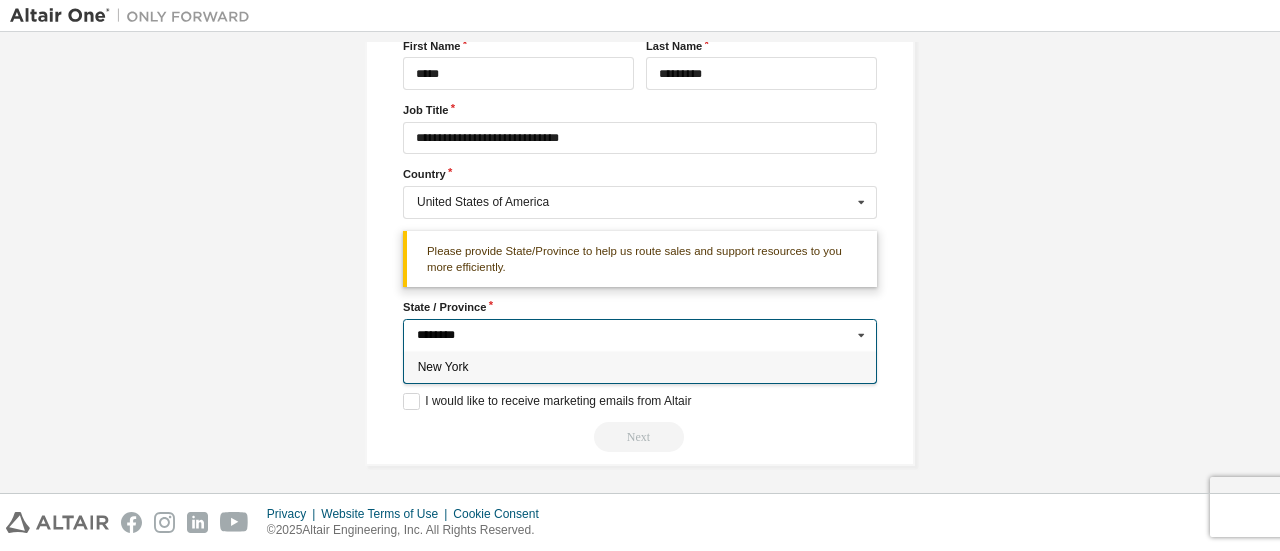 type on "********" 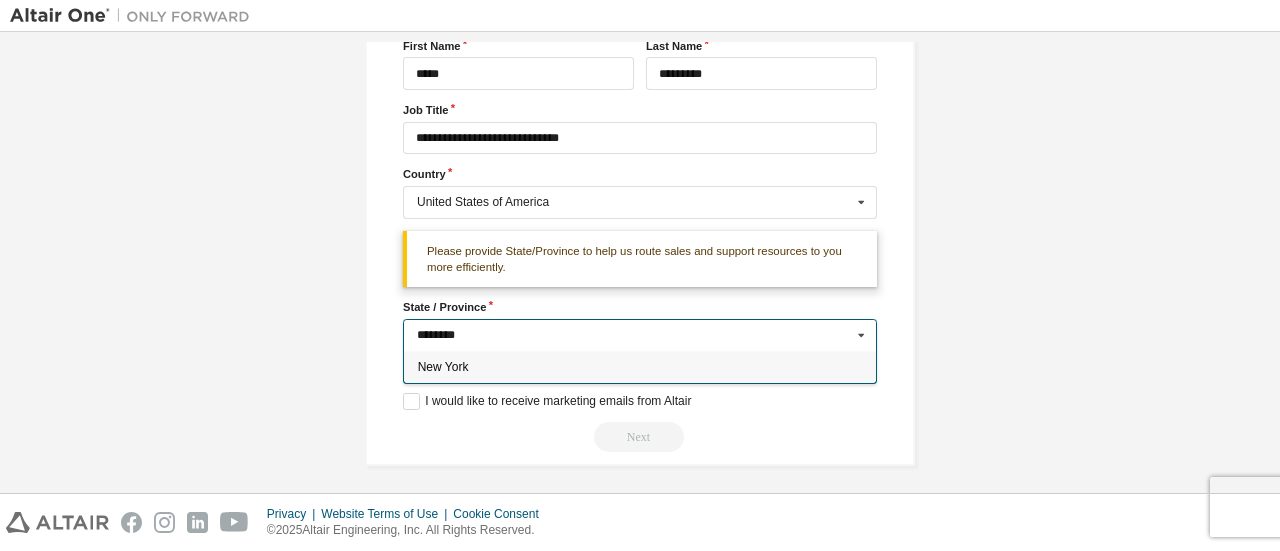 click on "New York" at bounding box center [640, 367] 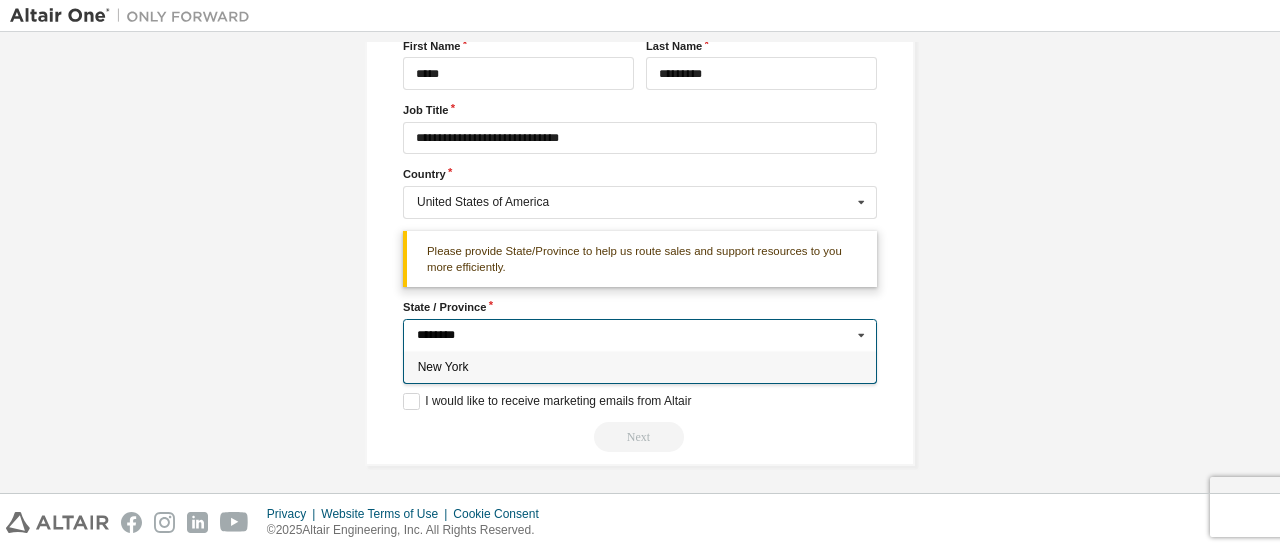 type on "**" 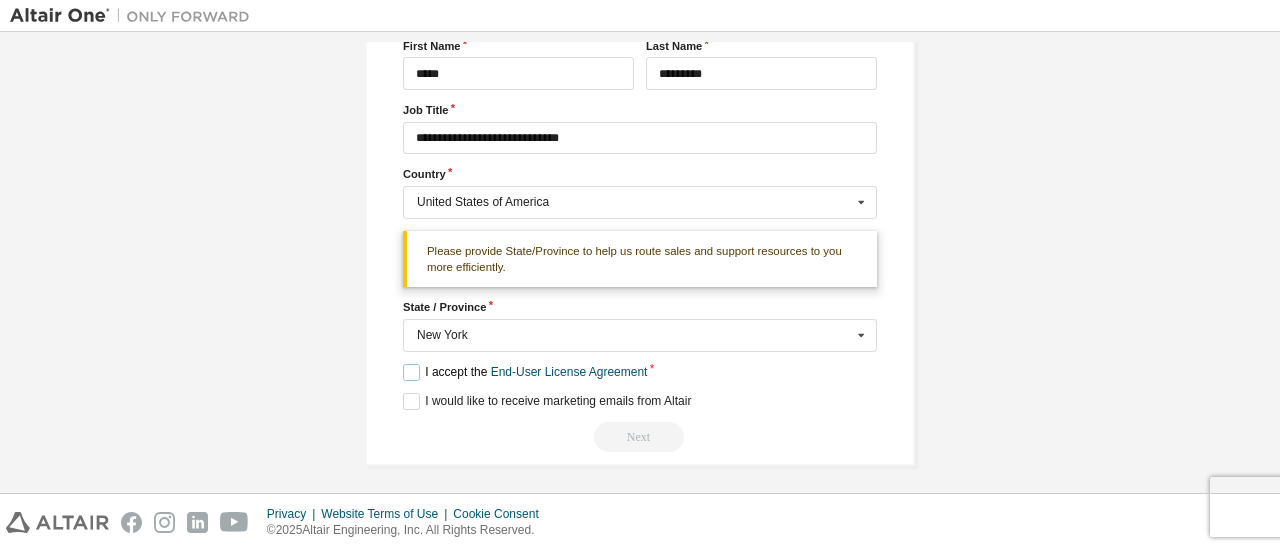 click on "I accept the    End-User License Agreement" at bounding box center (525, 372) 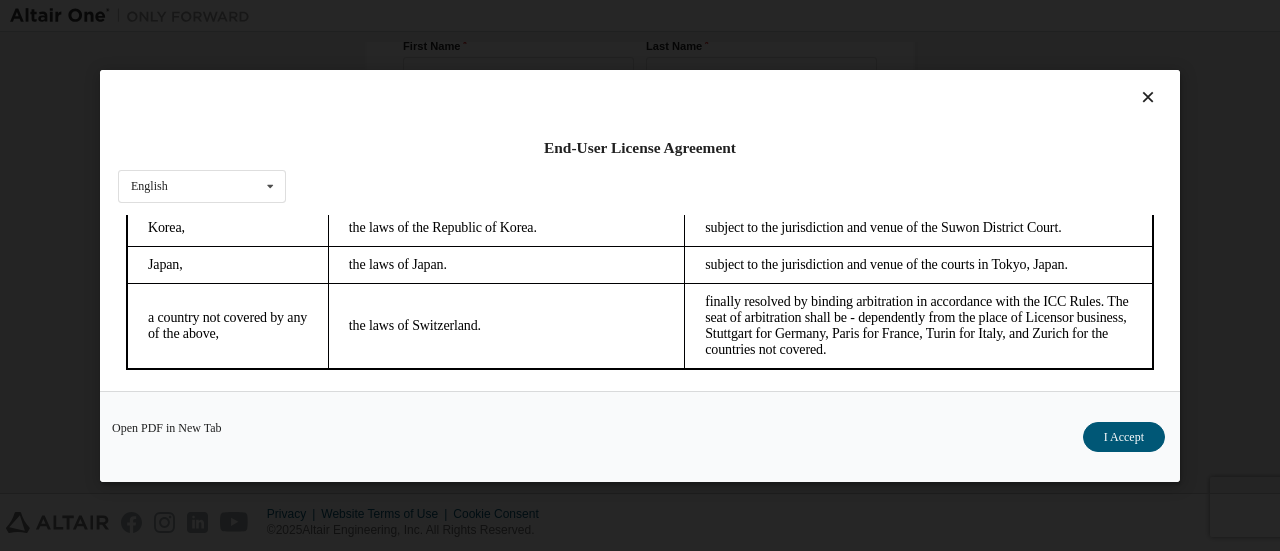 scroll, scrollTop: 5658, scrollLeft: 0, axis: vertical 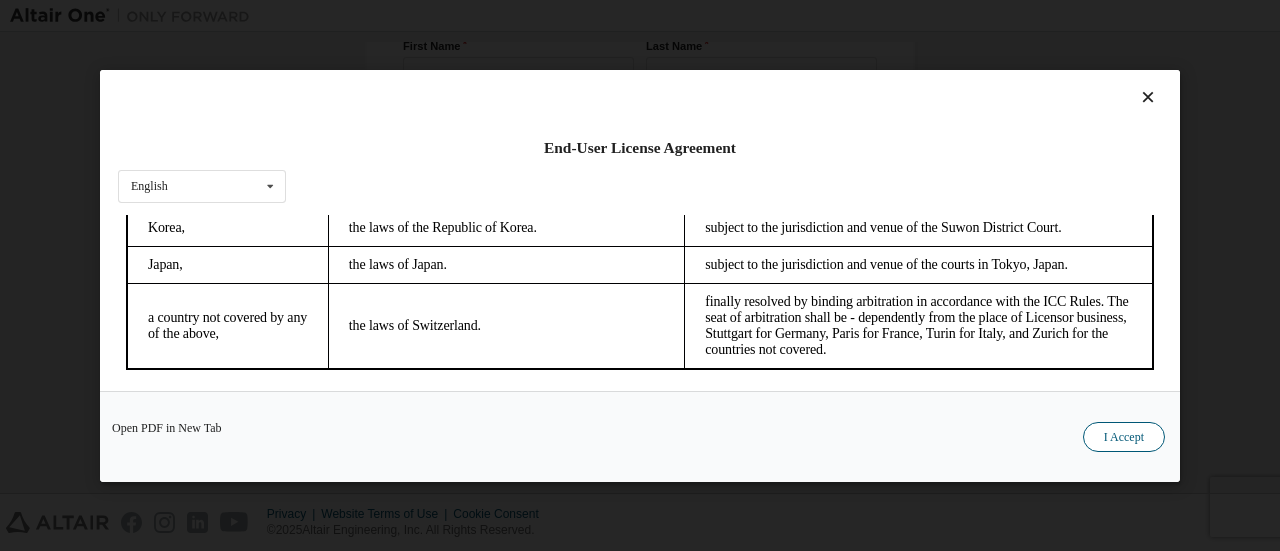 click on "I Accept" at bounding box center (1124, 436) 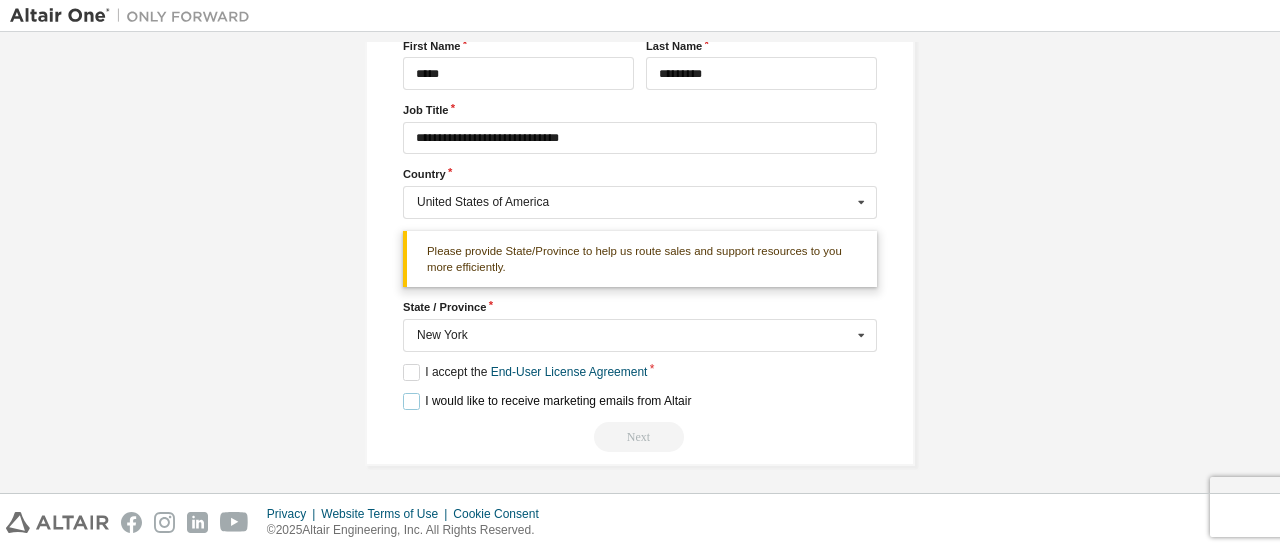 click on "I would like to receive marketing emails from Altair" at bounding box center (547, 401) 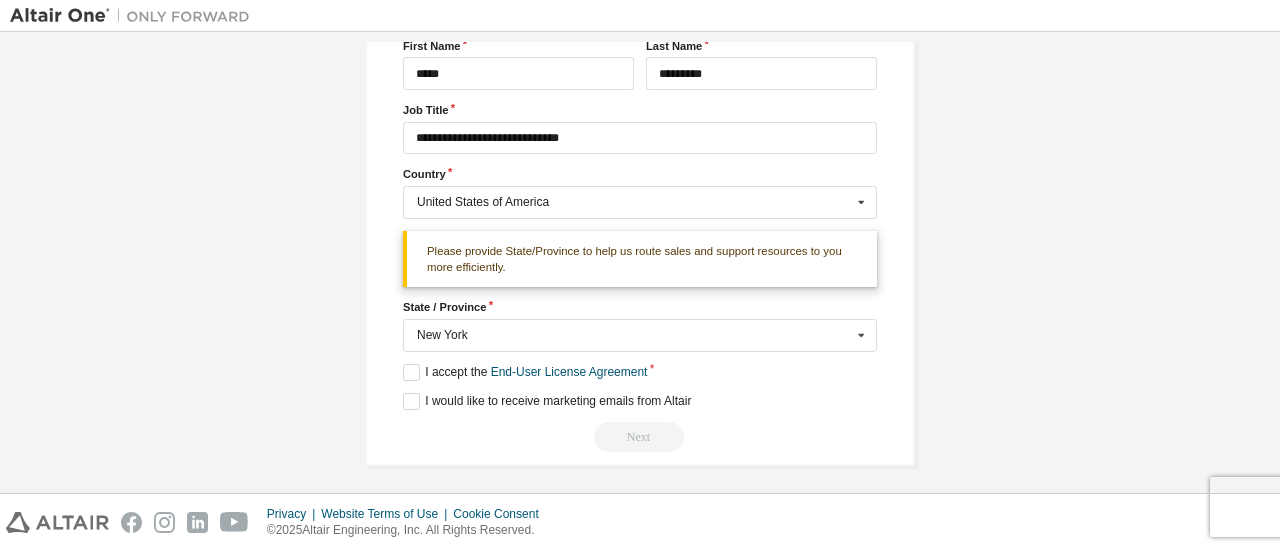 click on "Next" at bounding box center [640, 437] 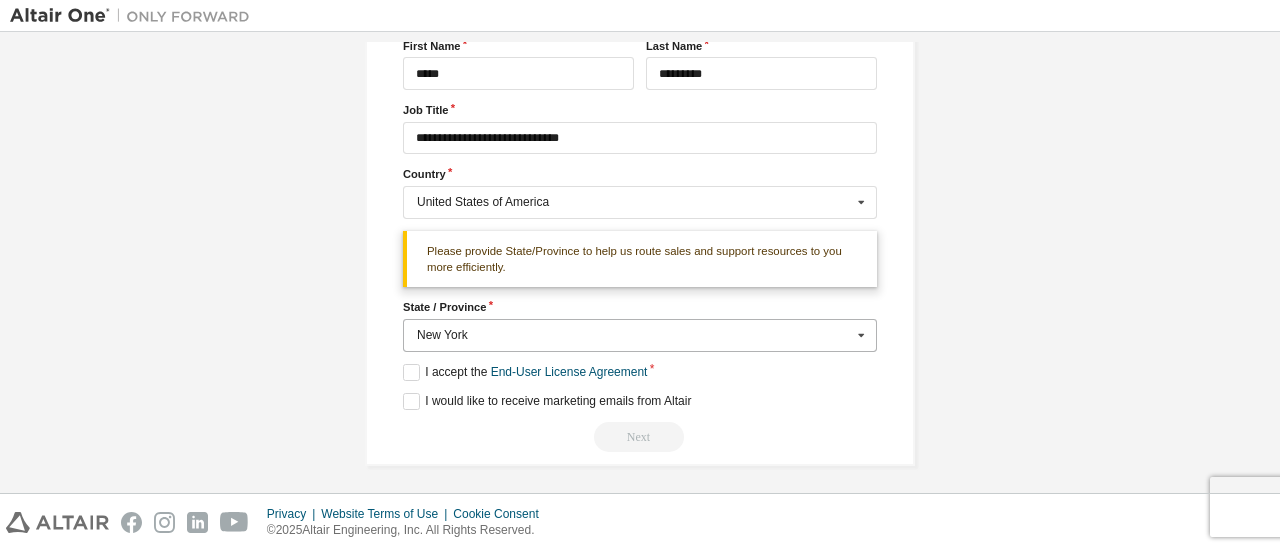 click at bounding box center [641, 335] 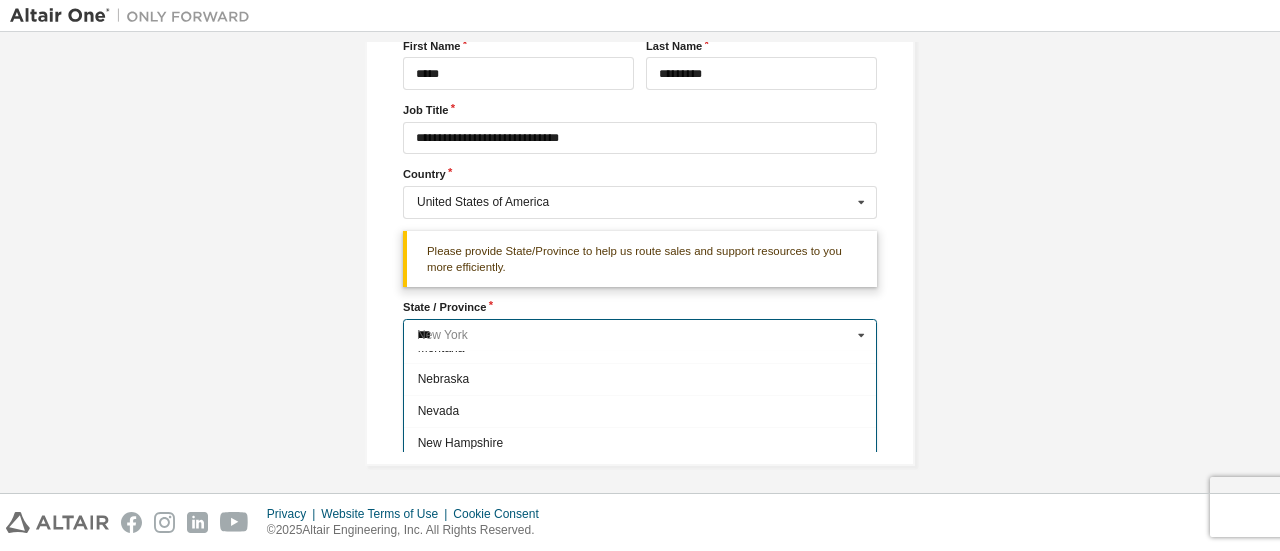 scroll, scrollTop: 0, scrollLeft: 0, axis: both 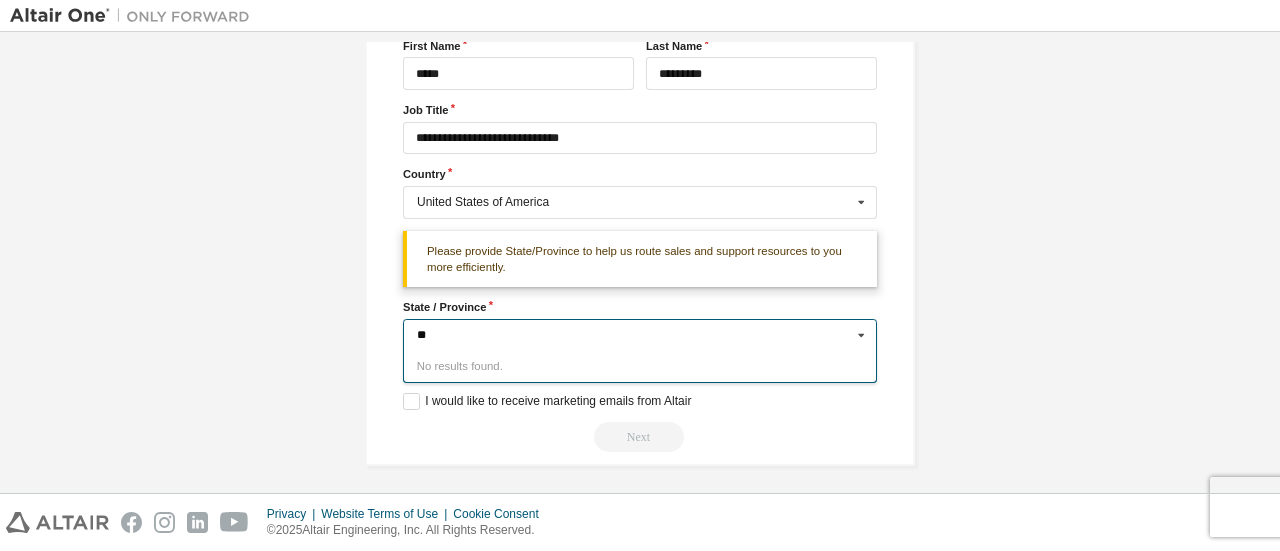 type on "*" 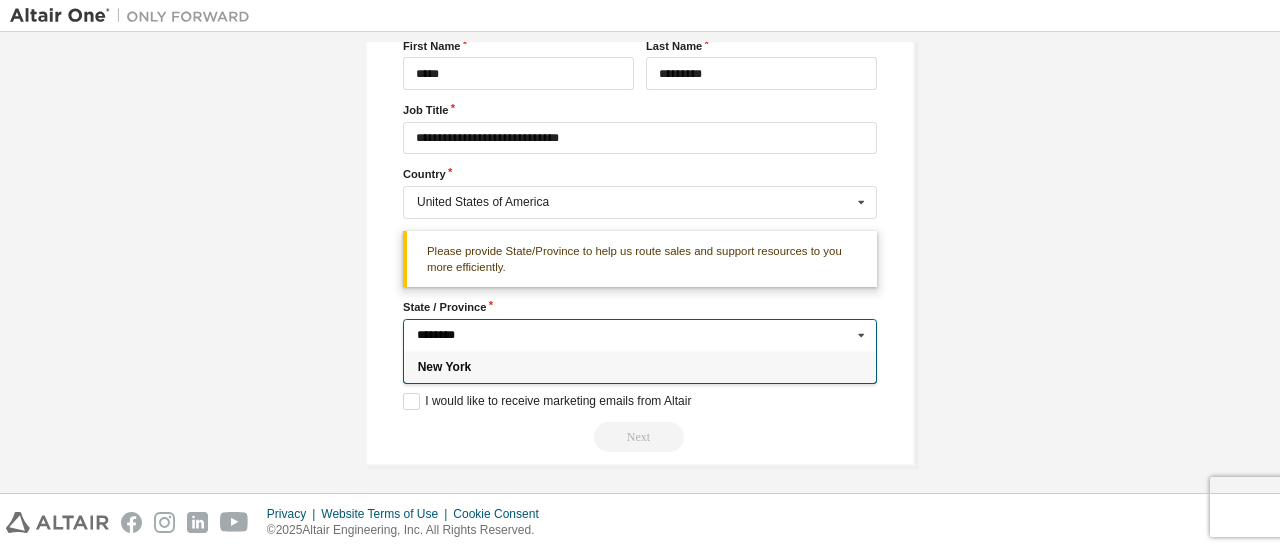 type on "********" 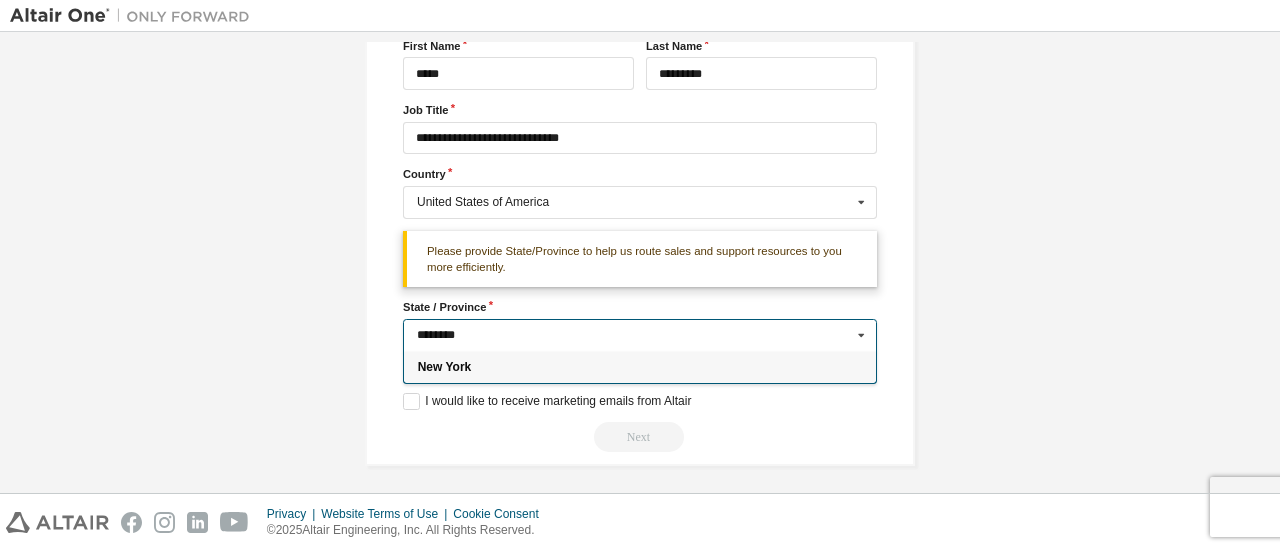 click on "New York" at bounding box center (640, 367) 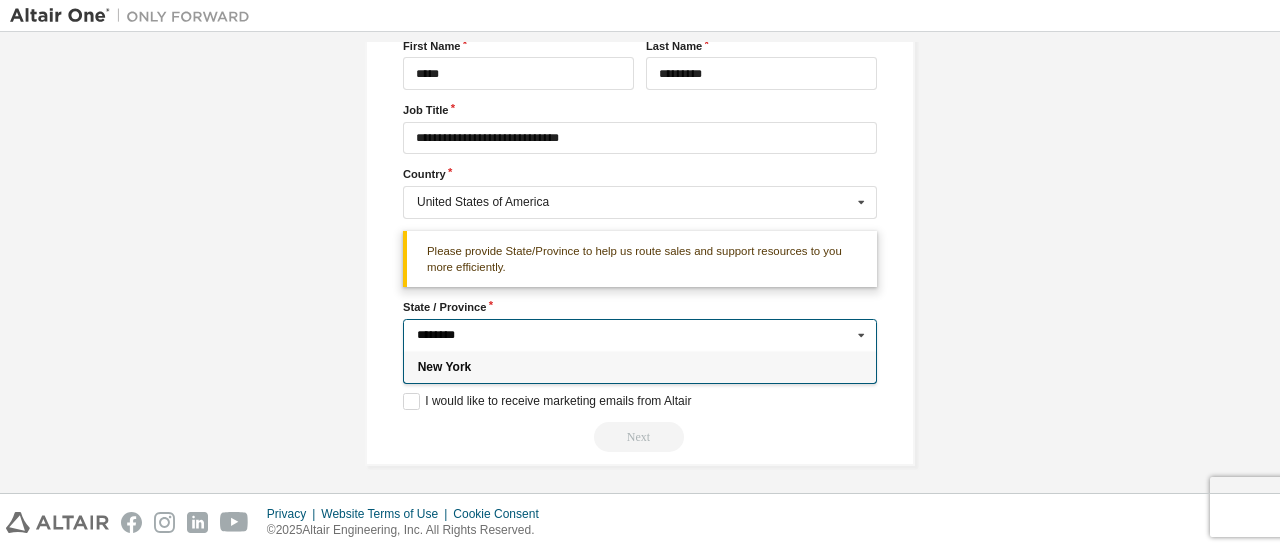 type 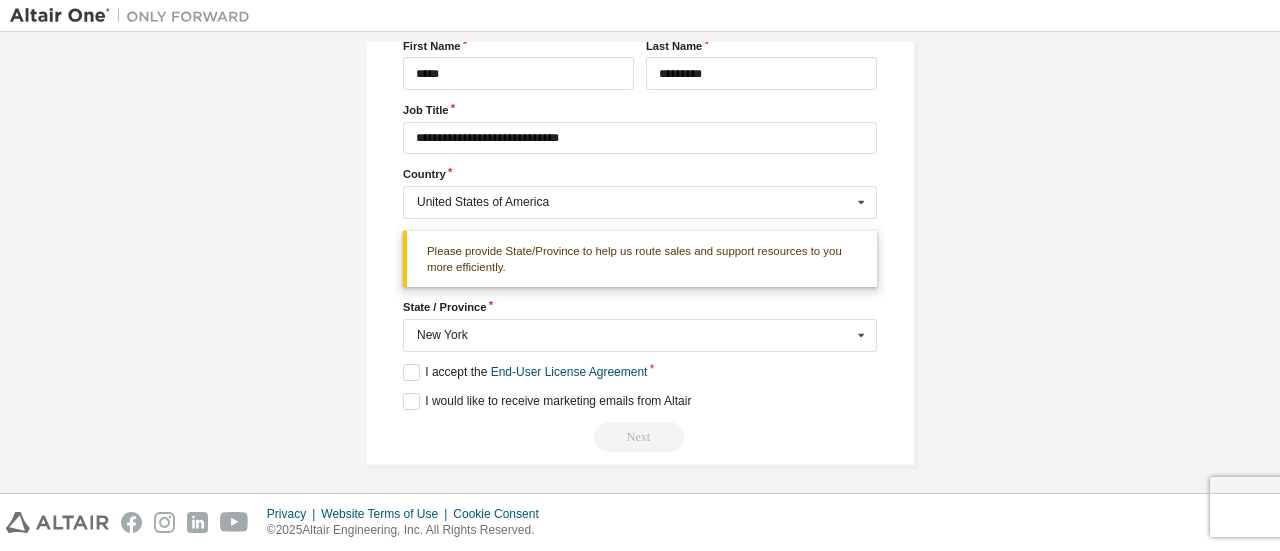 click on "Next" at bounding box center [640, 437] 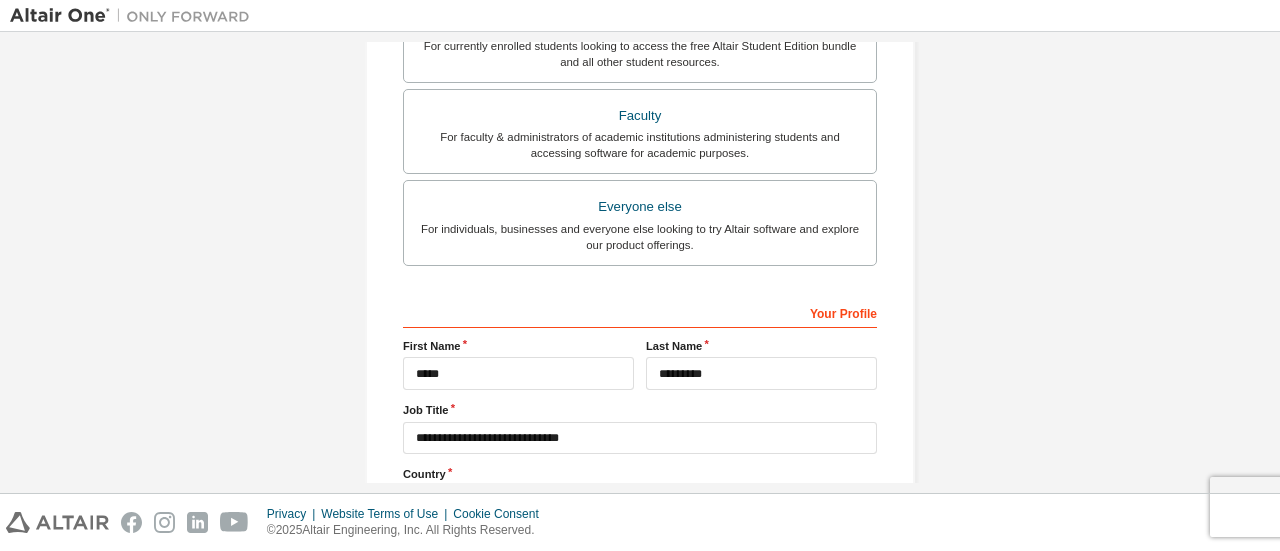scroll, scrollTop: 309, scrollLeft: 0, axis: vertical 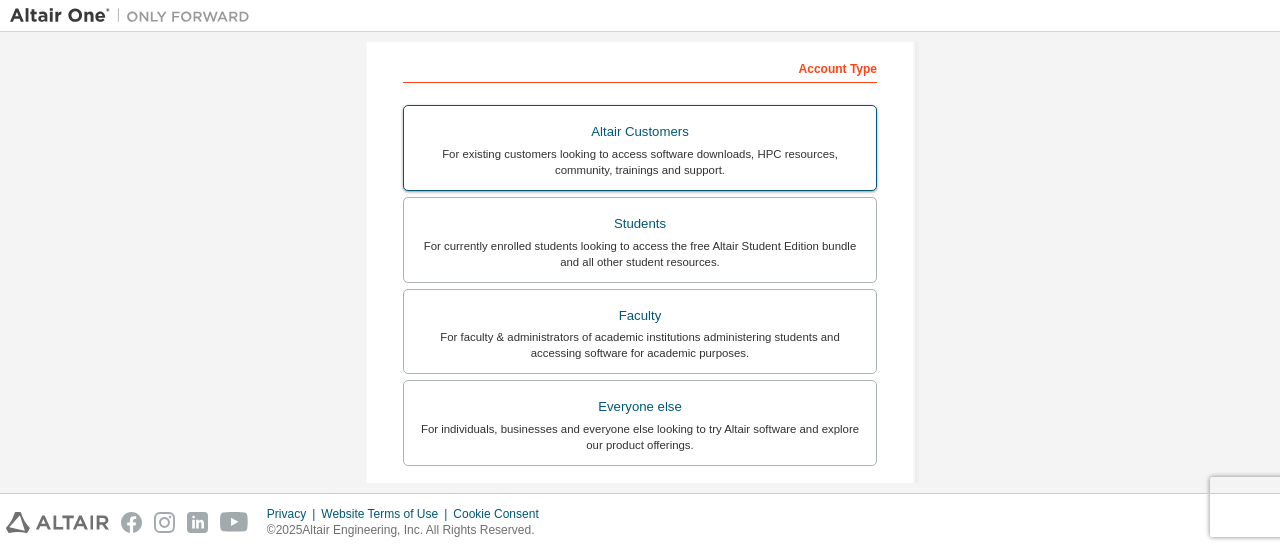 click on "Altair Customers" at bounding box center (640, 132) 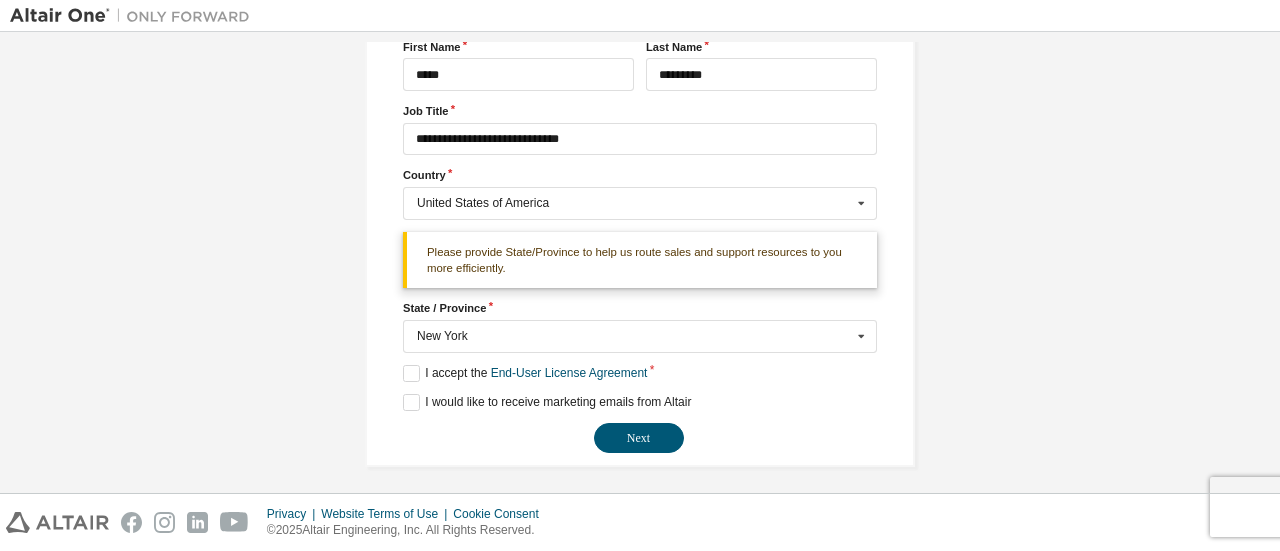 scroll, scrollTop: 809, scrollLeft: 0, axis: vertical 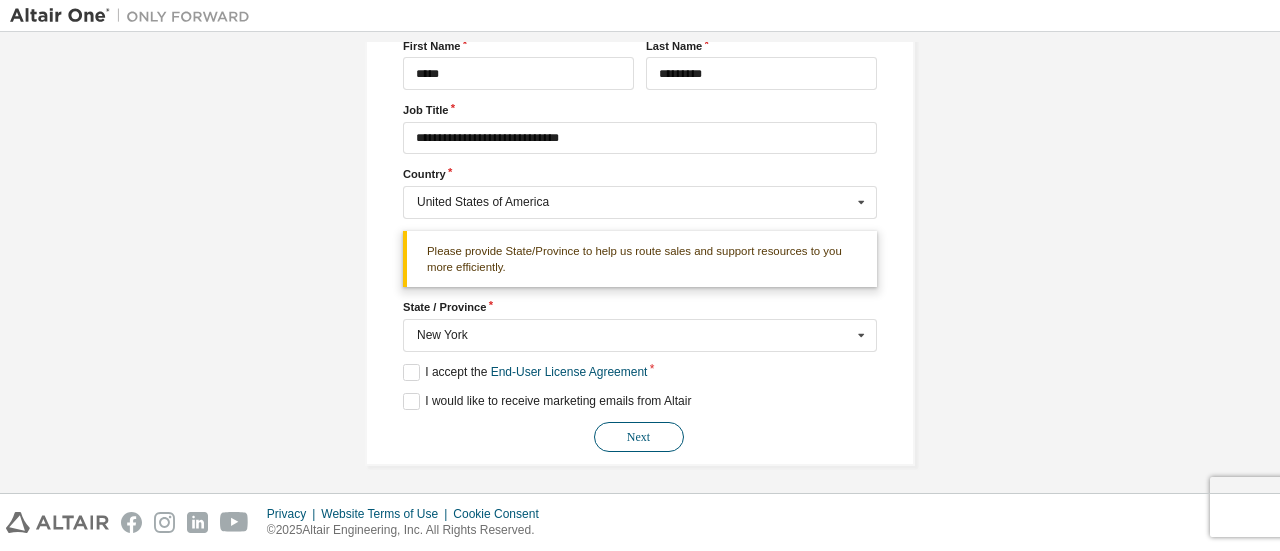 click on "Next" at bounding box center (639, 437) 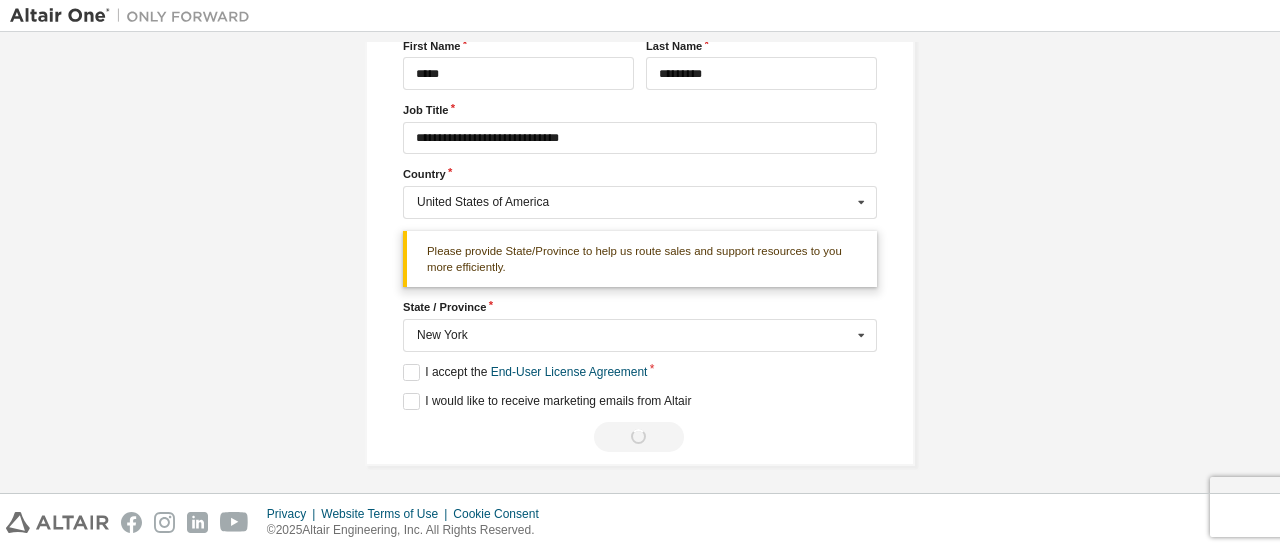 scroll, scrollTop: 34, scrollLeft: 0, axis: vertical 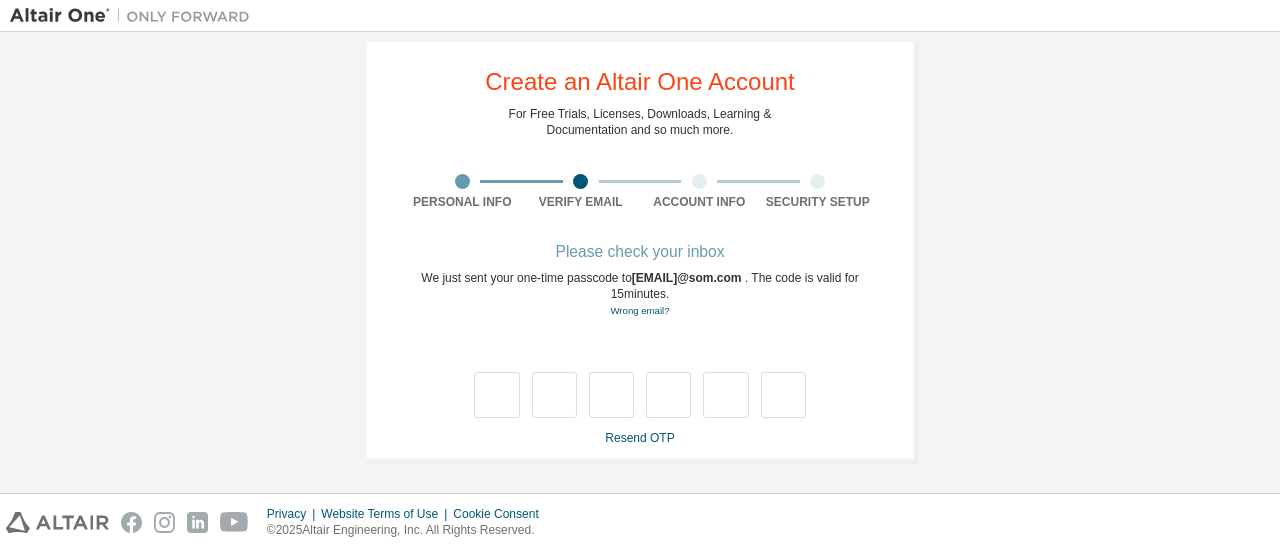 type on "*" 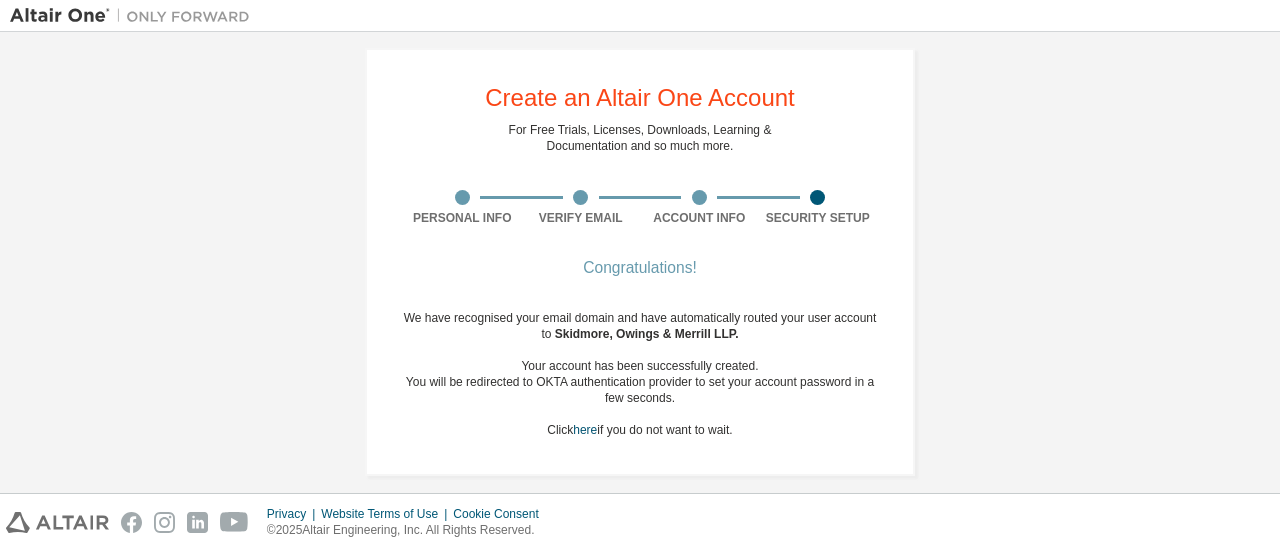 scroll, scrollTop: 34, scrollLeft: 0, axis: vertical 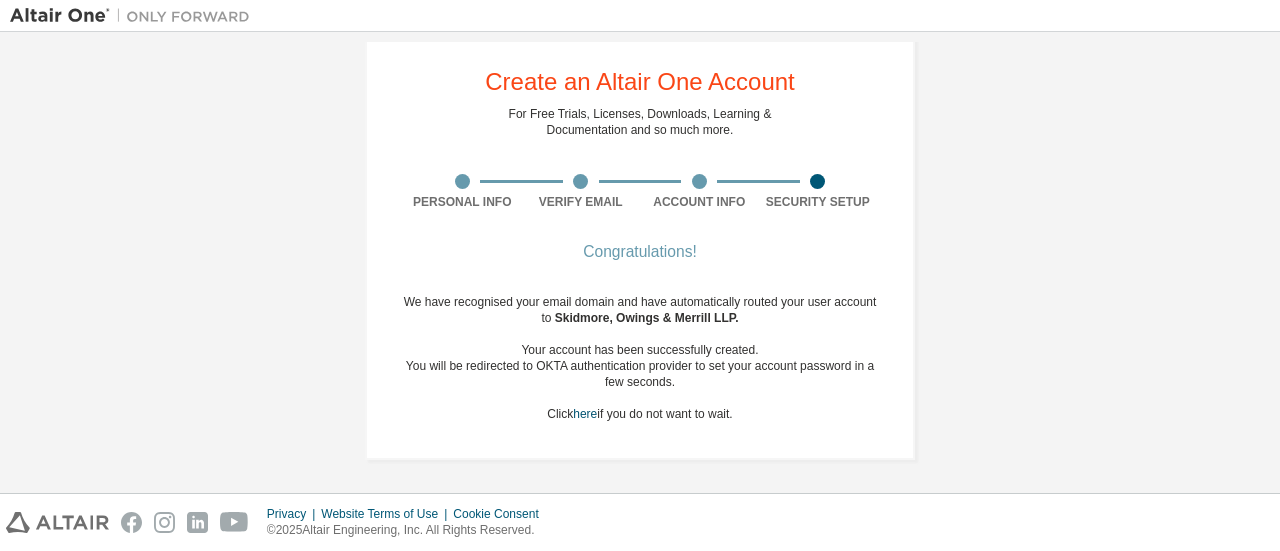 click on "Congratulations!" at bounding box center [640, 252] 